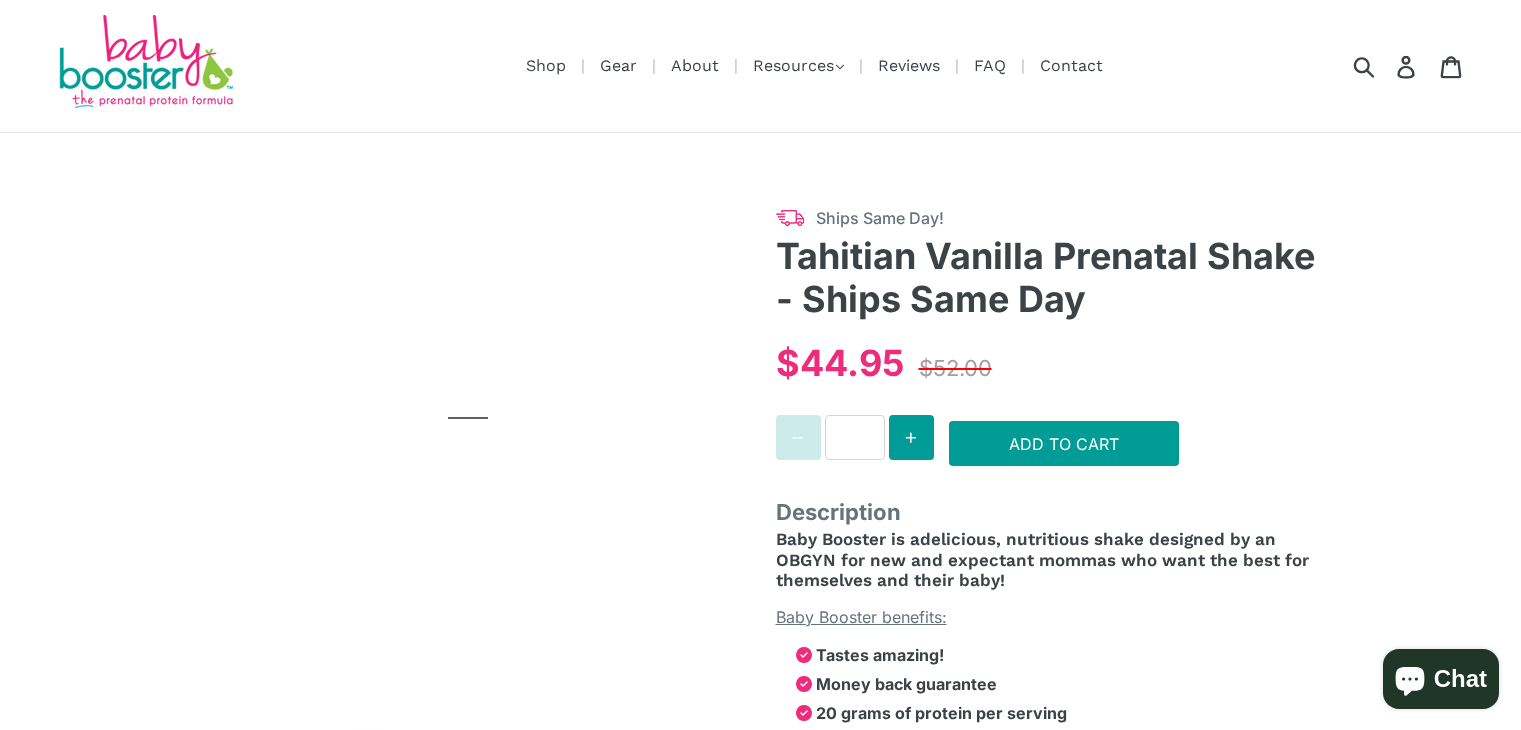 select on "******" 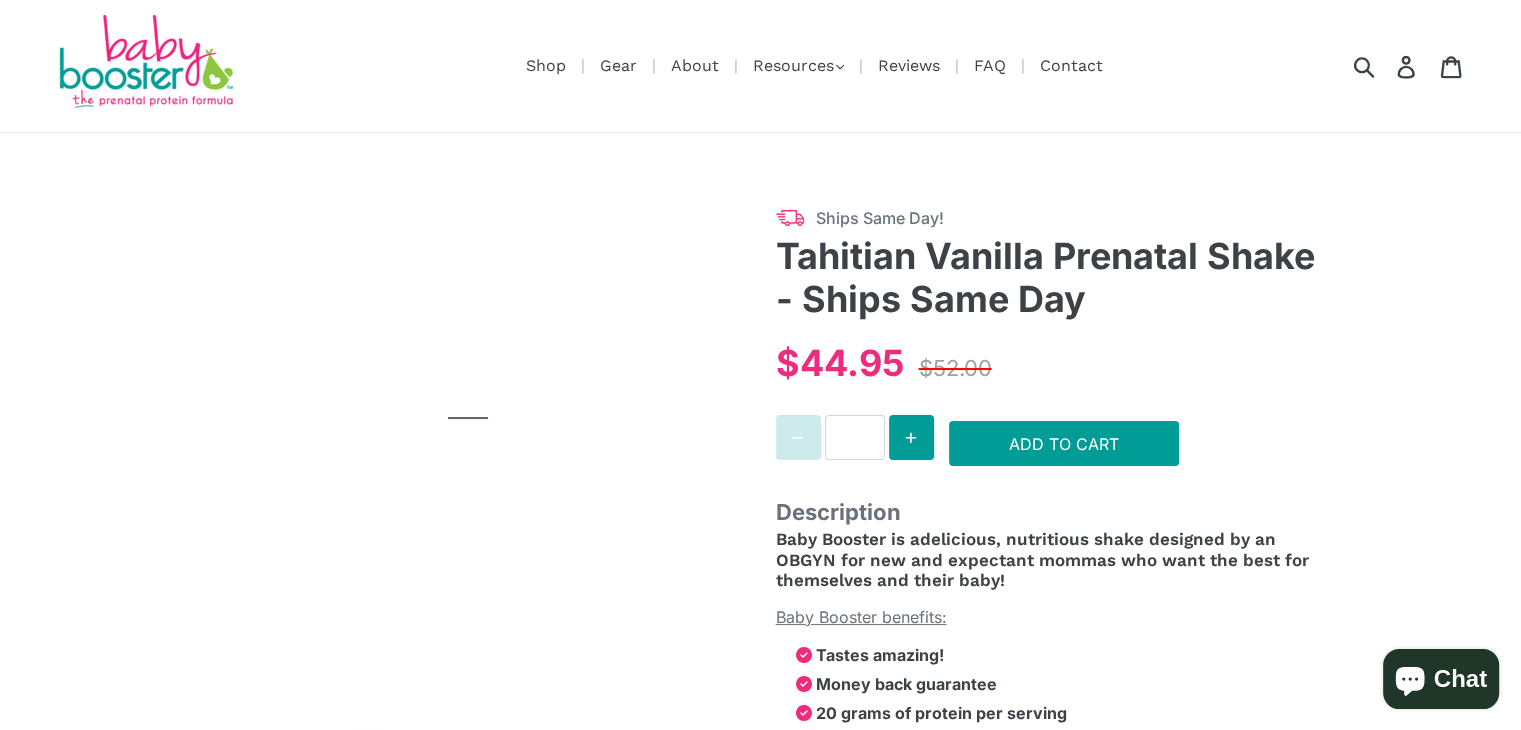 scroll, scrollTop: 0, scrollLeft: 0, axis: both 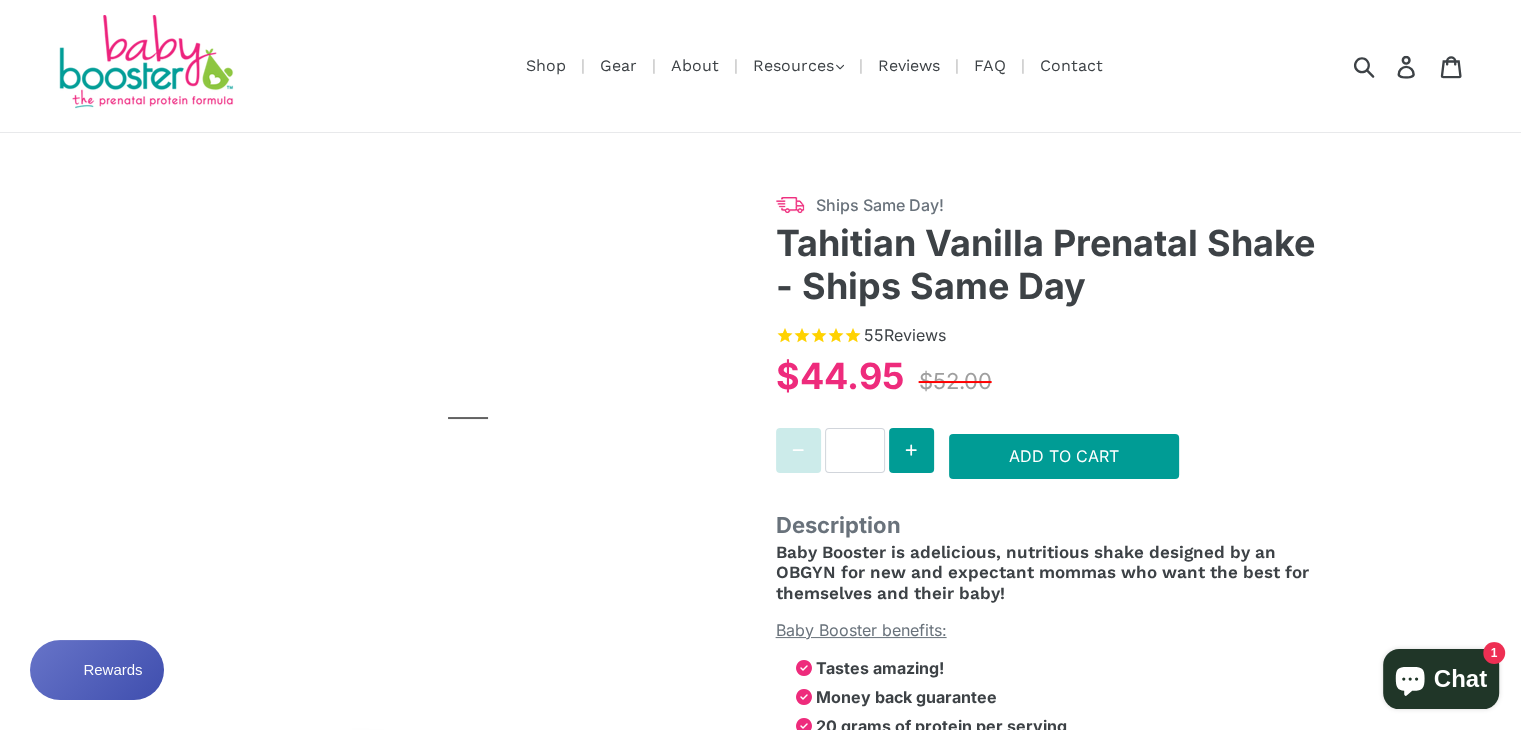 click on "Shop
Gear
About
Resources
.cls-1{fill:#231f20}
Nutrition
Recipes
Articles
Reviews
FAQ
Contact" at bounding box center (760, 66) 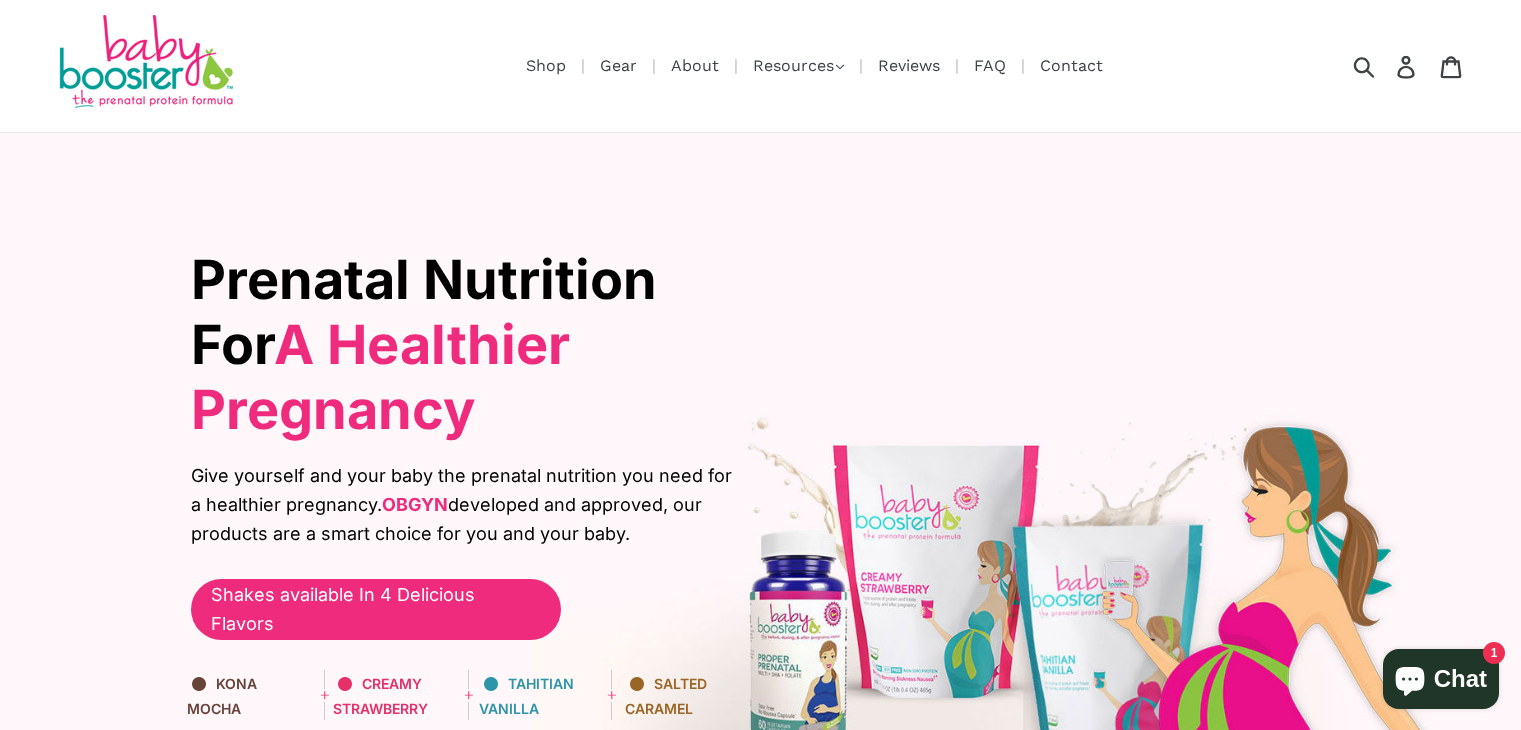 scroll, scrollTop: 0, scrollLeft: 0, axis: both 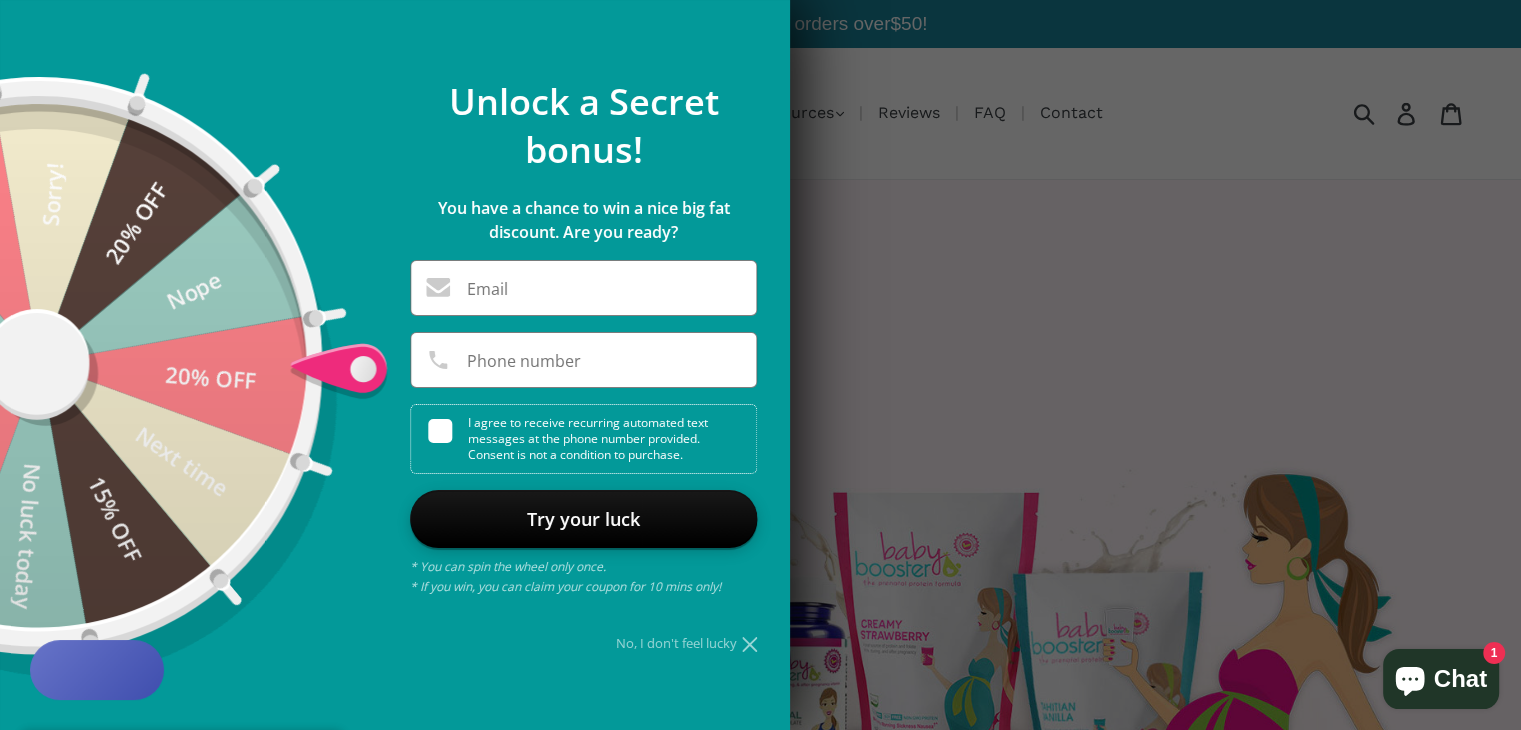 click at bounding box center (760, 365) 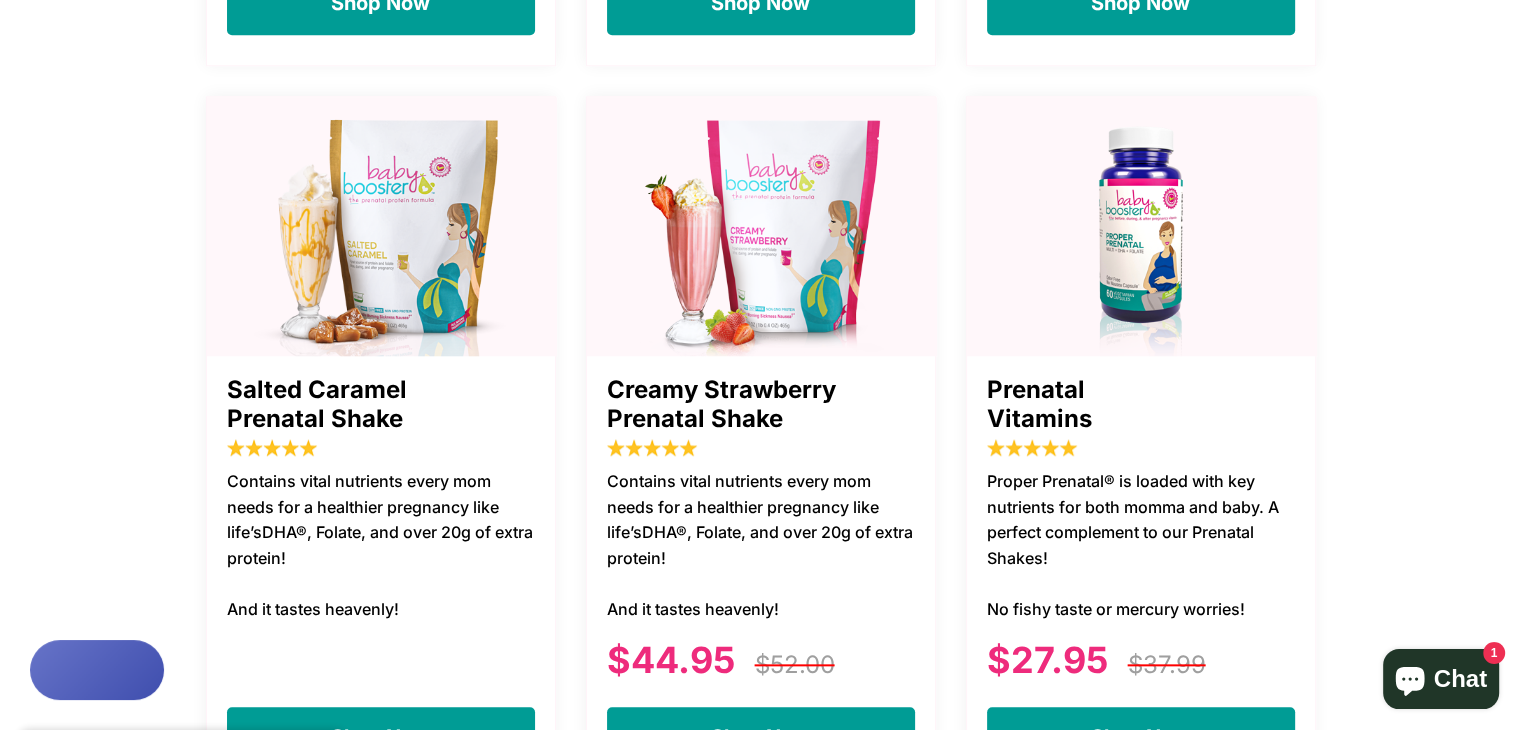 scroll, scrollTop: 2100, scrollLeft: 0, axis: vertical 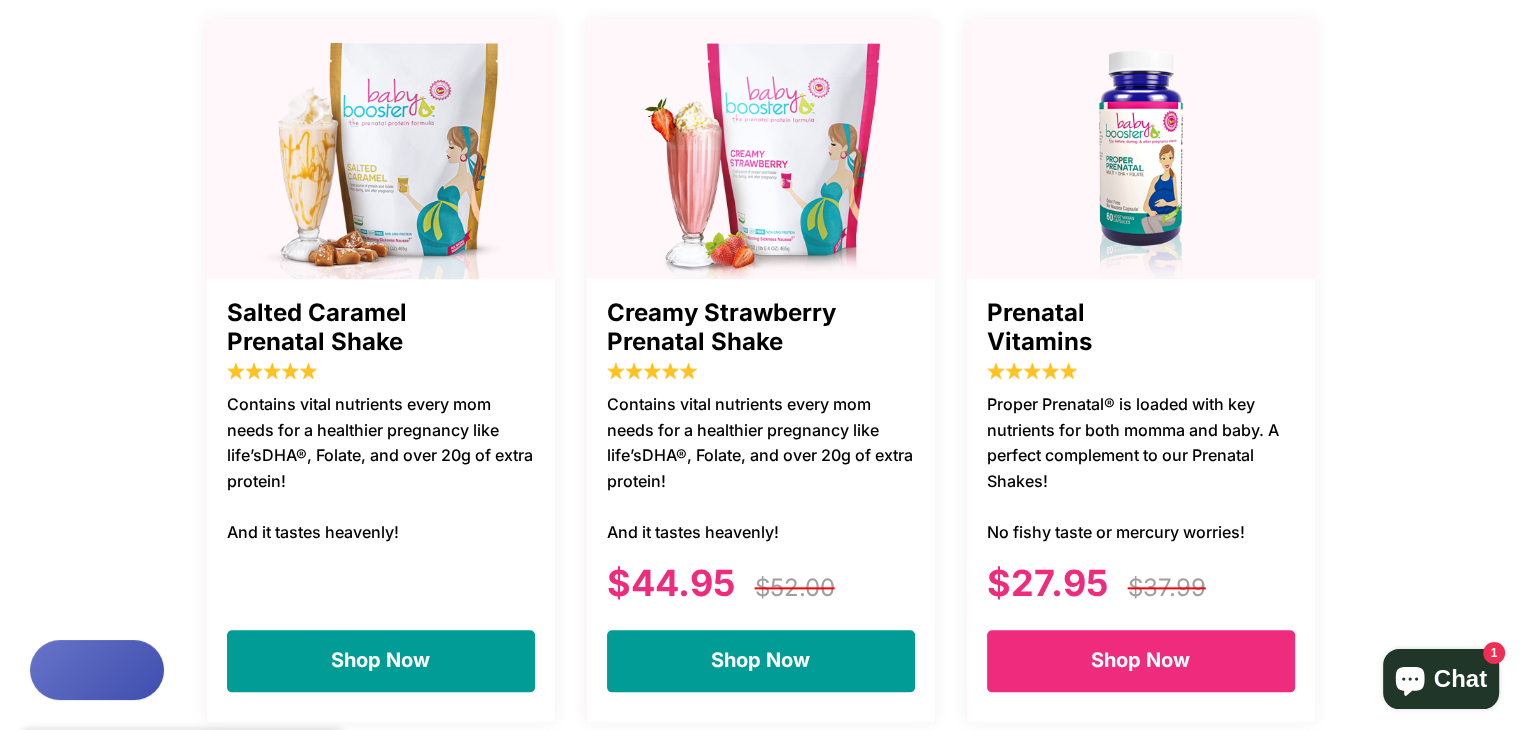 click on "Shop Now" at bounding box center [1141, 661] 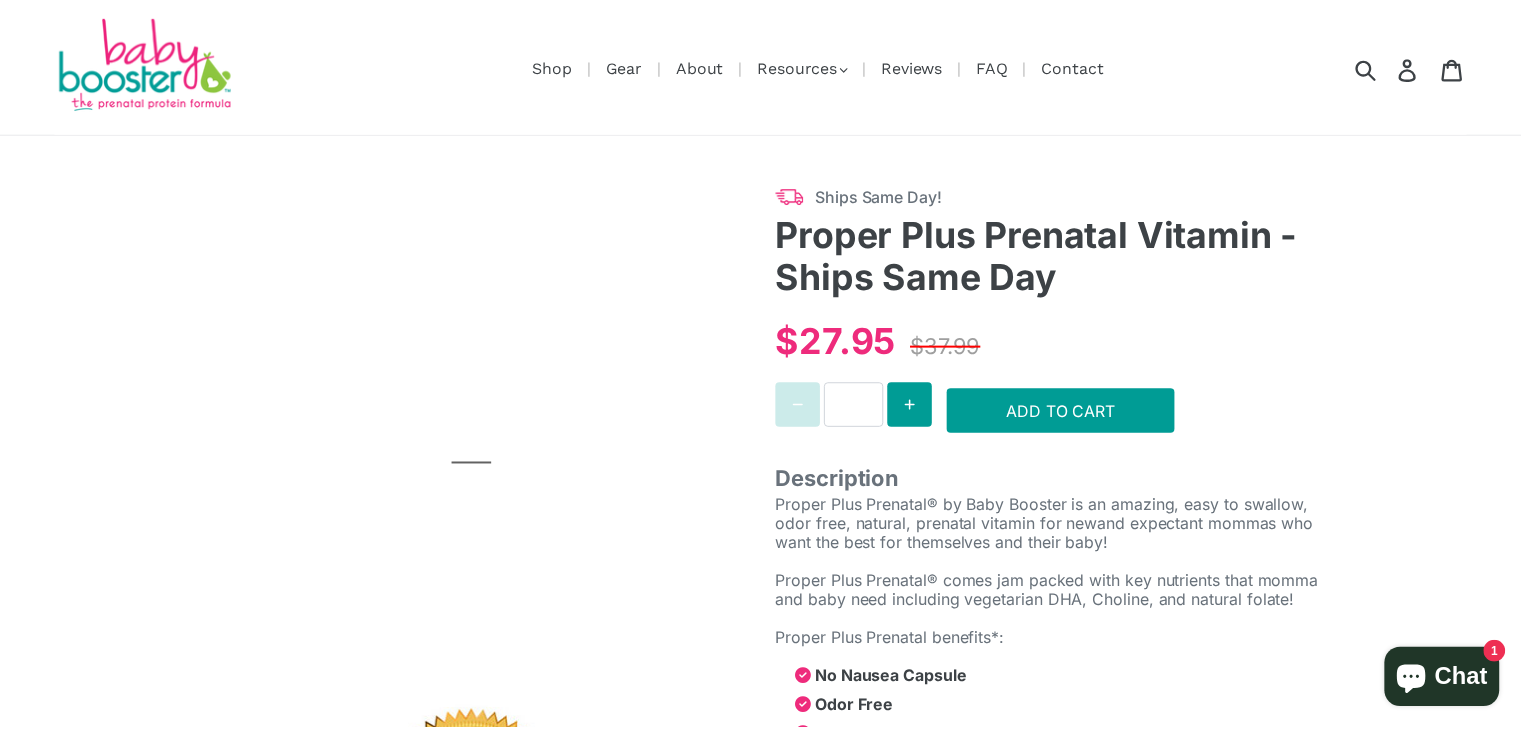 scroll, scrollTop: 0, scrollLeft: 0, axis: both 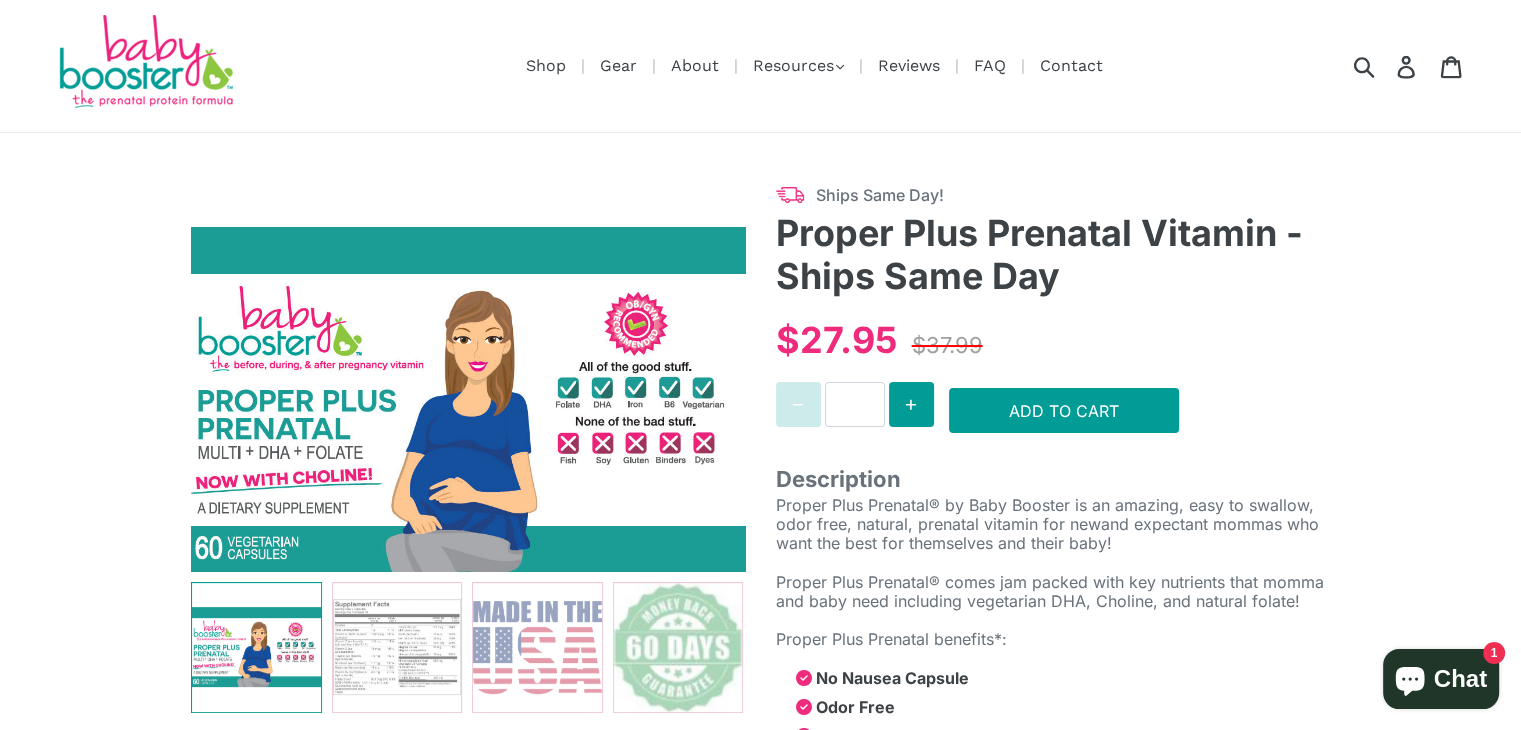 select on "******" 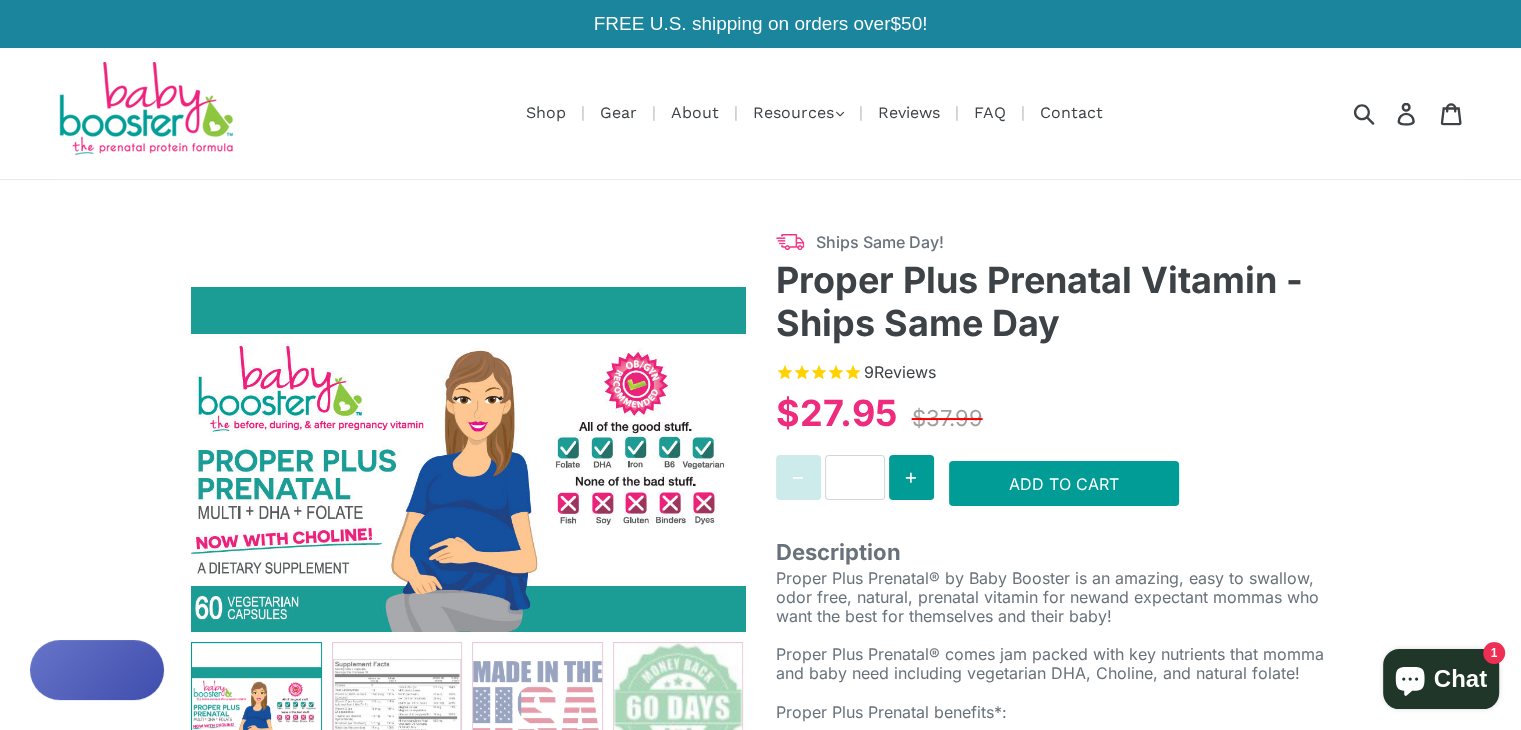 scroll, scrollTop: 0, scrollLeft: 0, axis: both 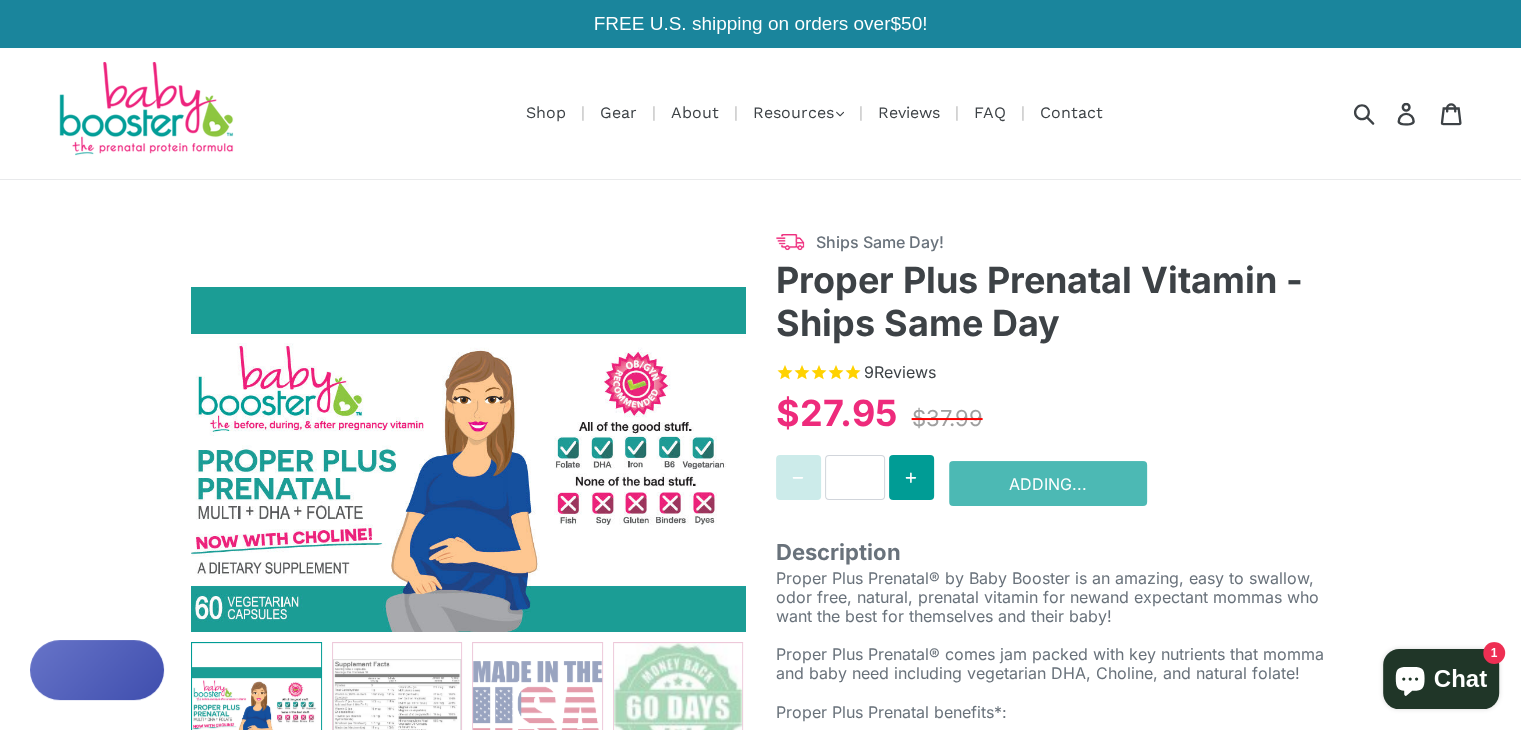 click on "* Add to Cart Adding..." at bounding box center (1053, 480) 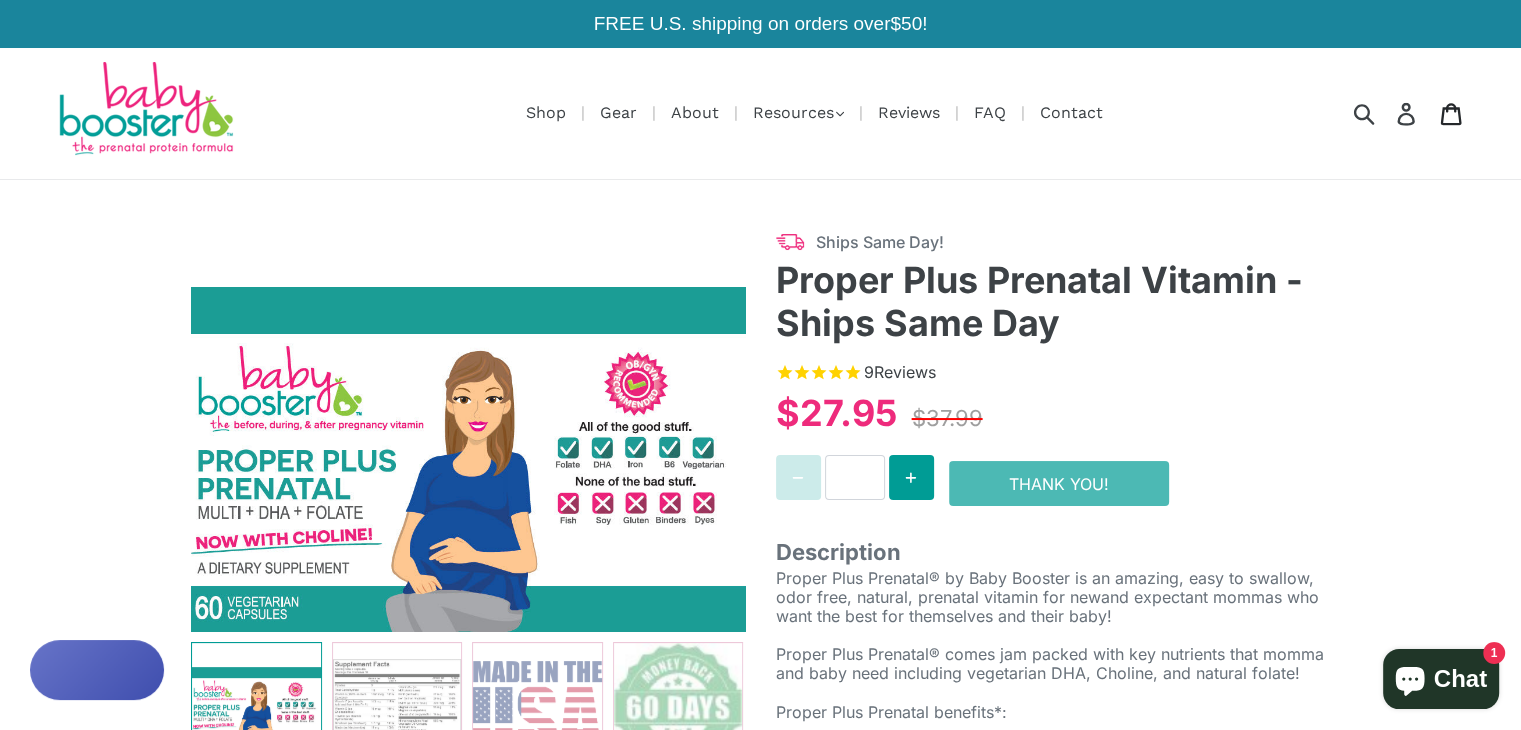 click 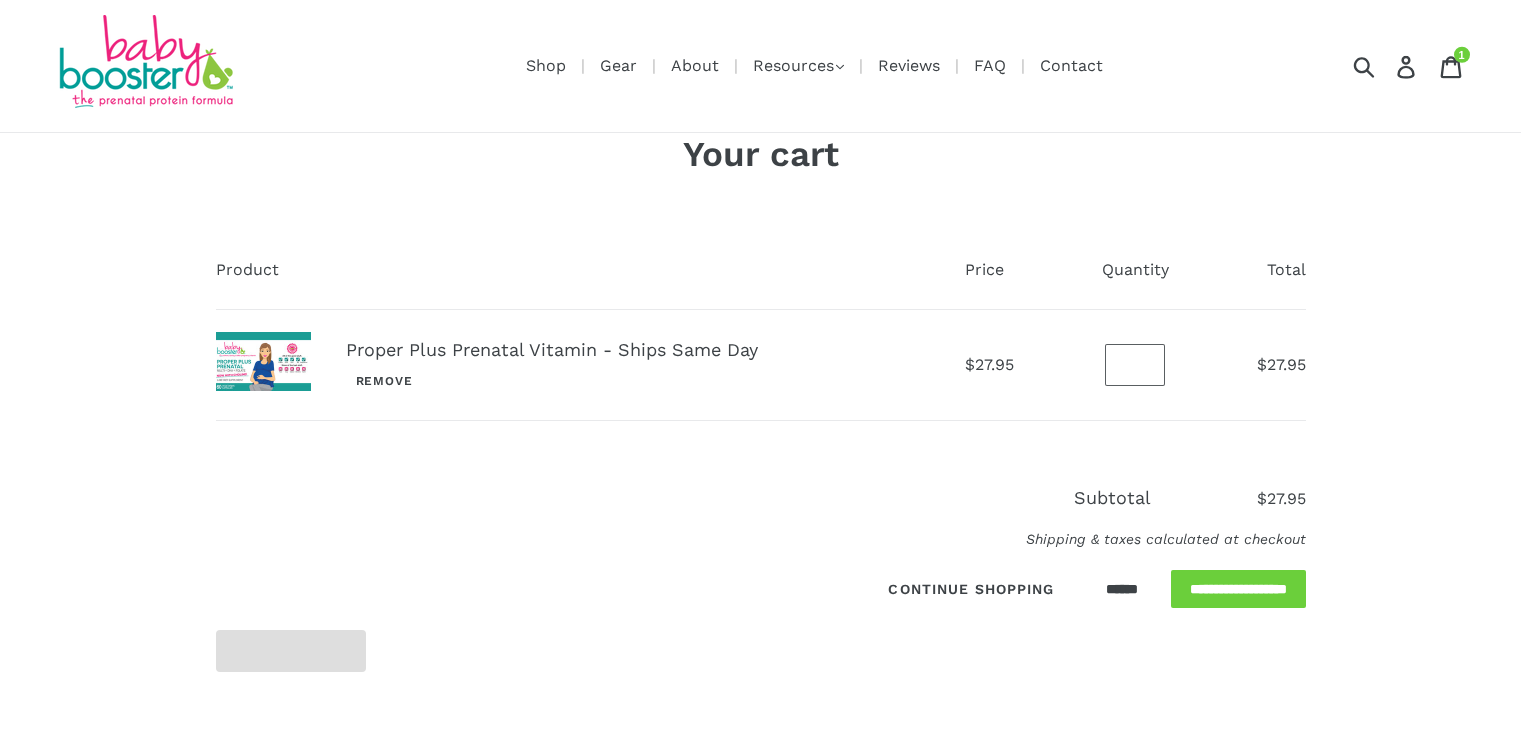 scroll, scrollTop: 0, scrollLeft: 0, axis: both 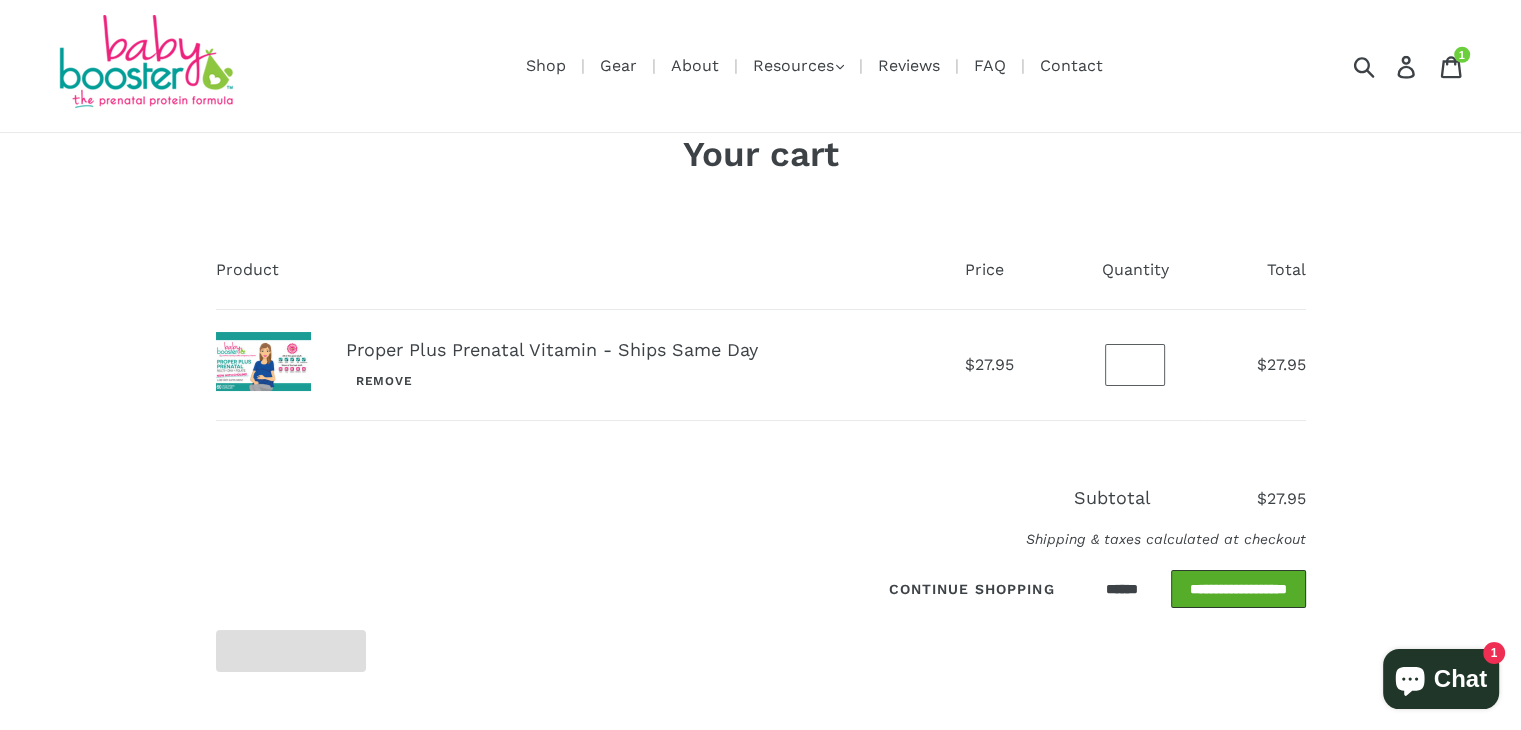 click on "**********" at bounding box center (1238, 589) 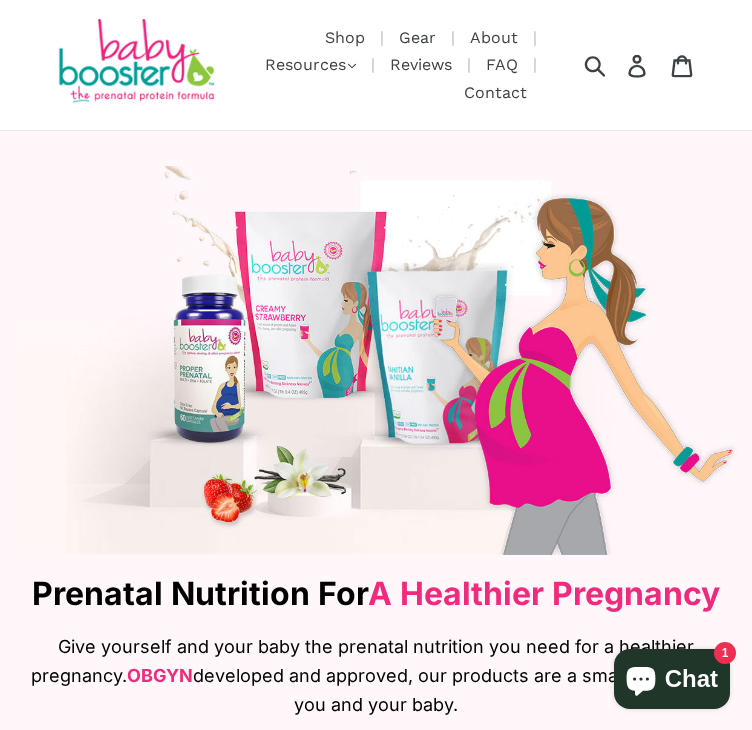 scroll, scrollTop: 0, scrollLeft: 0, axis: both 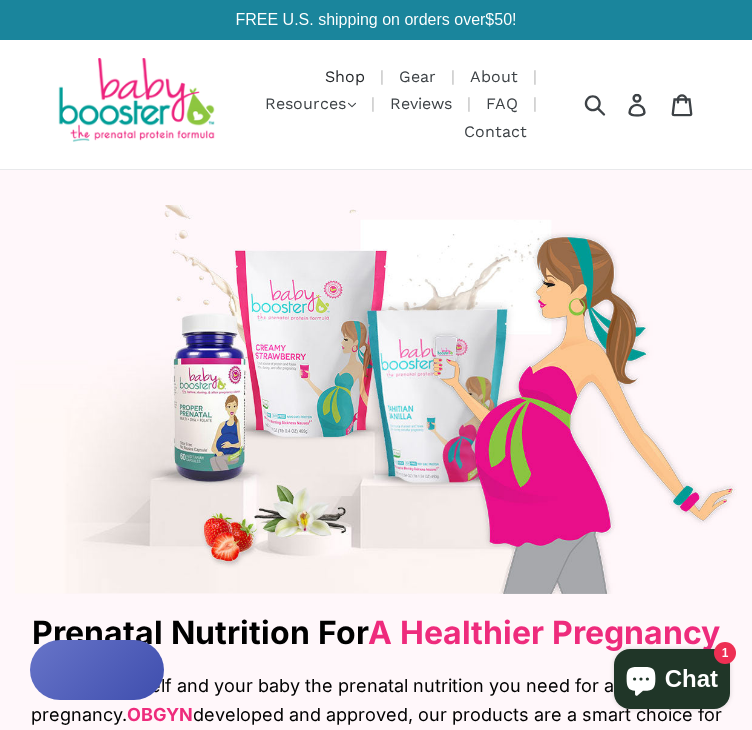 click on "Shop" at bounding box center (345, 76) 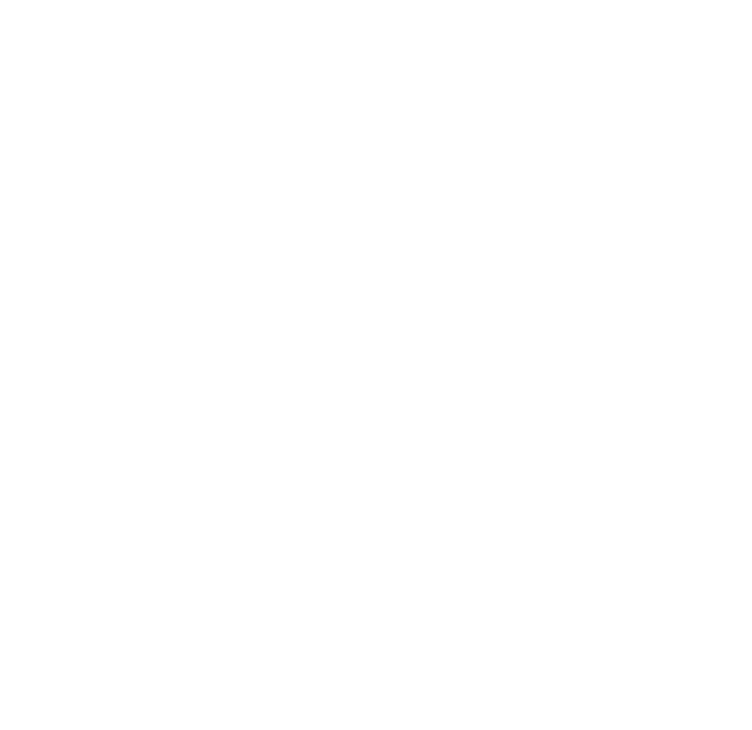 scroll, scrollTop: 0, scrollLeft: 0, axis: both 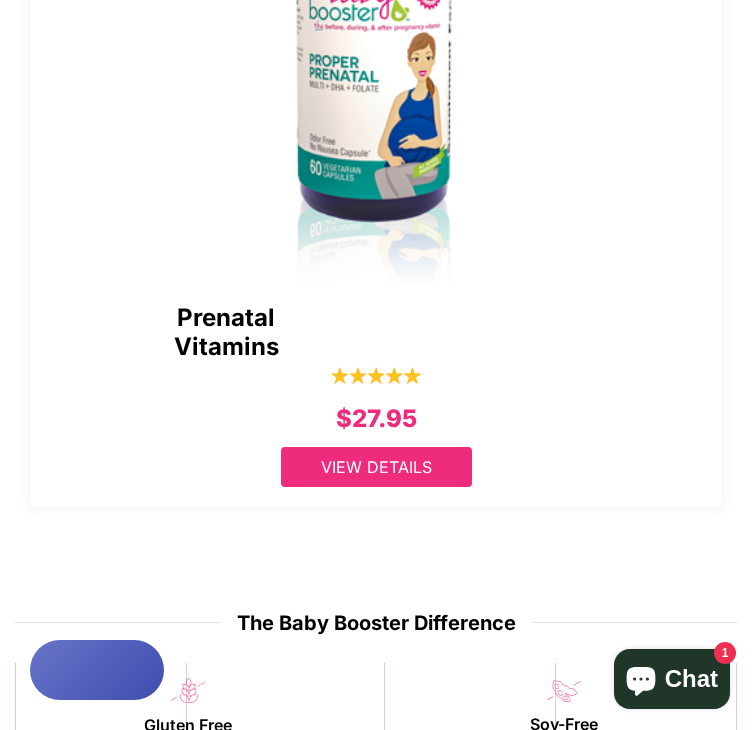 click on "View Details" at bounding box center [376, 467] 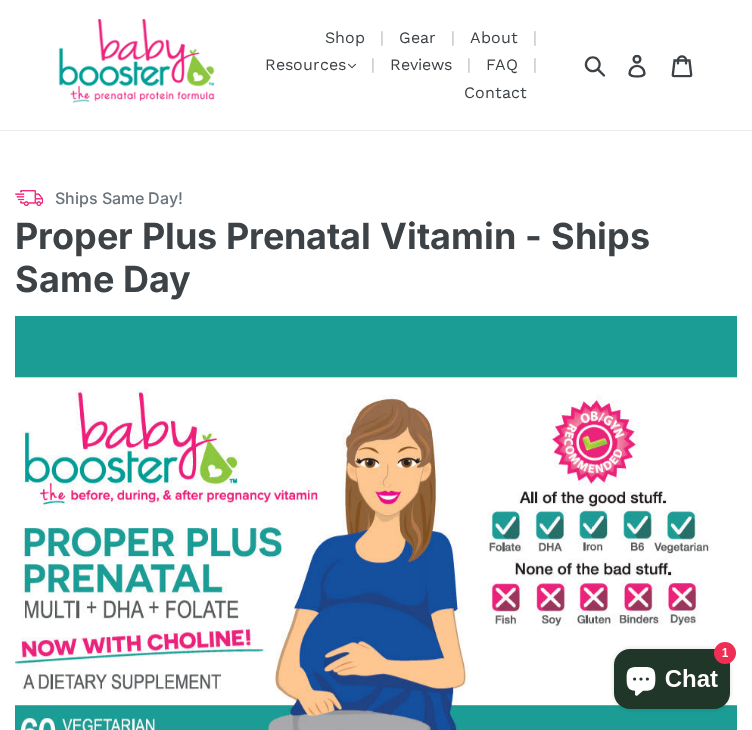 scroll, scrollTop: 700, scrollLeft: 0, axis: vertical 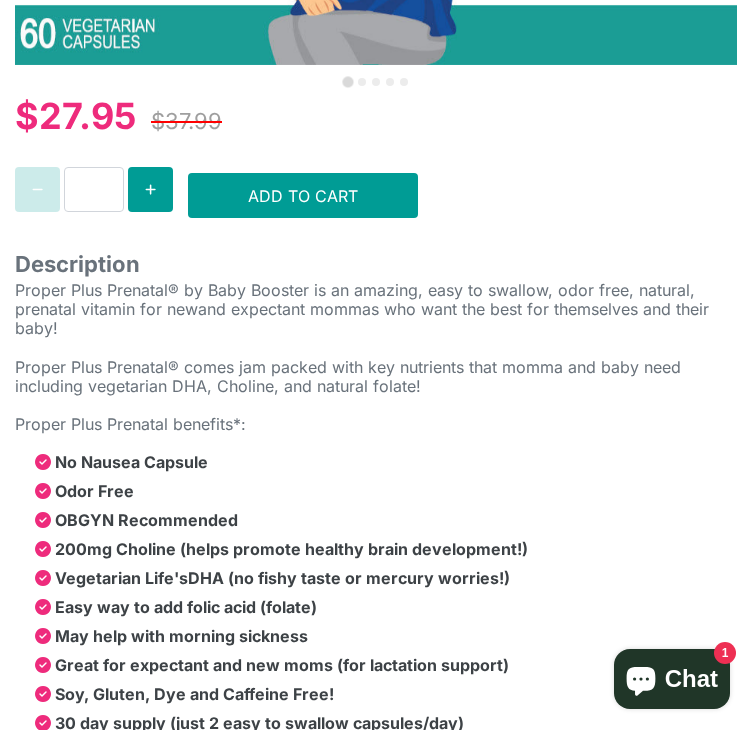 select on "******" 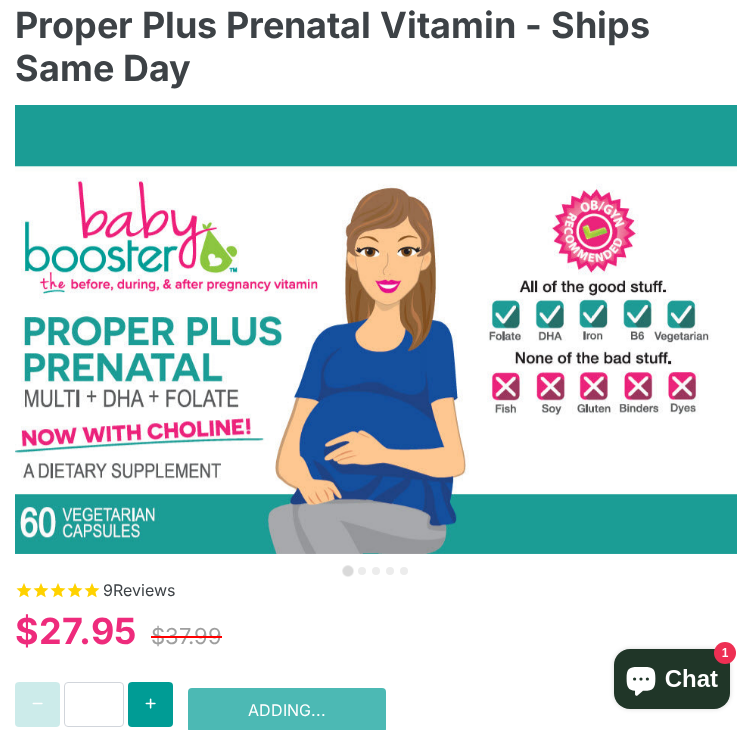 scroll, scrollTop: 0, scrollLeft: 0, axis: both 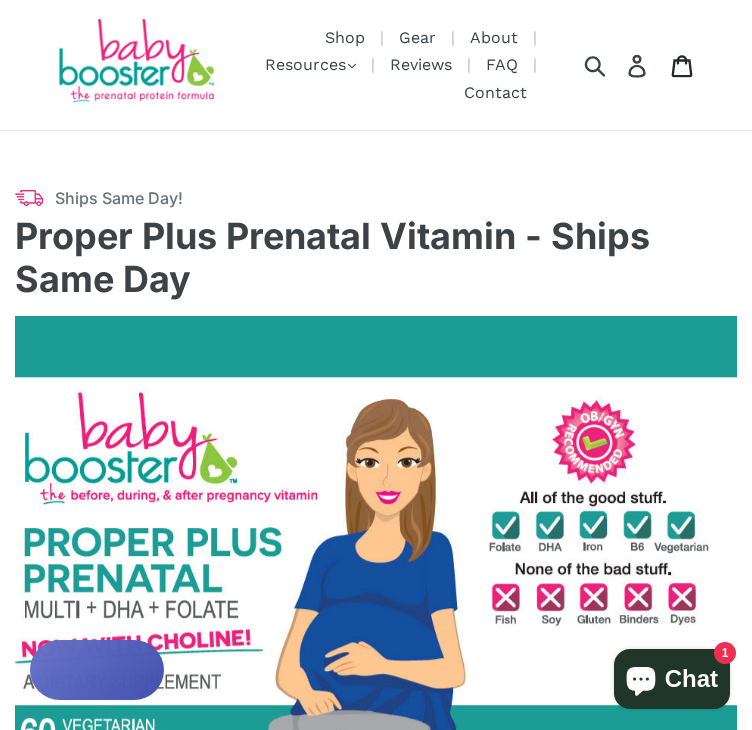 click on "Cart" at bounding box center [683, 65] 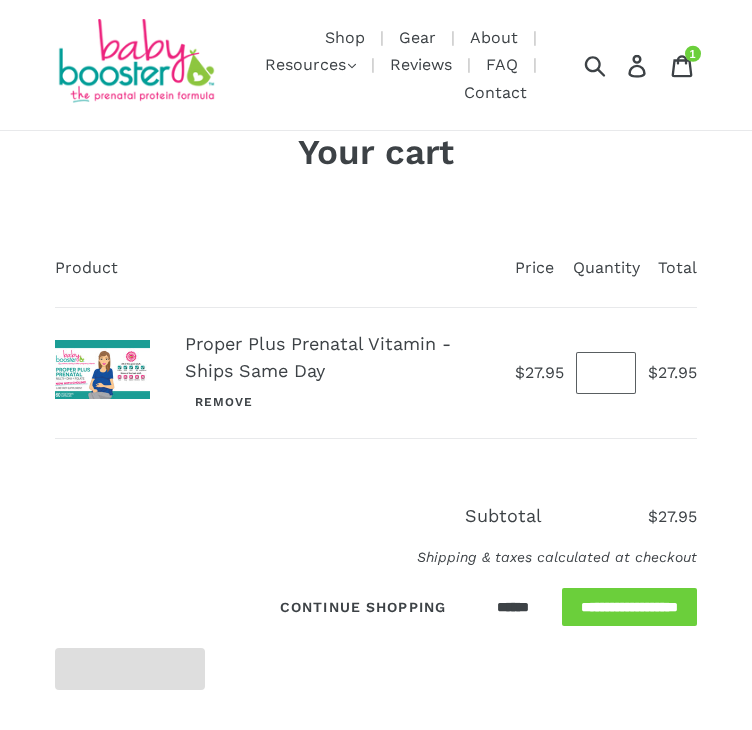scroll, scrollTop: 0, scrollLeft: 0, axis: both 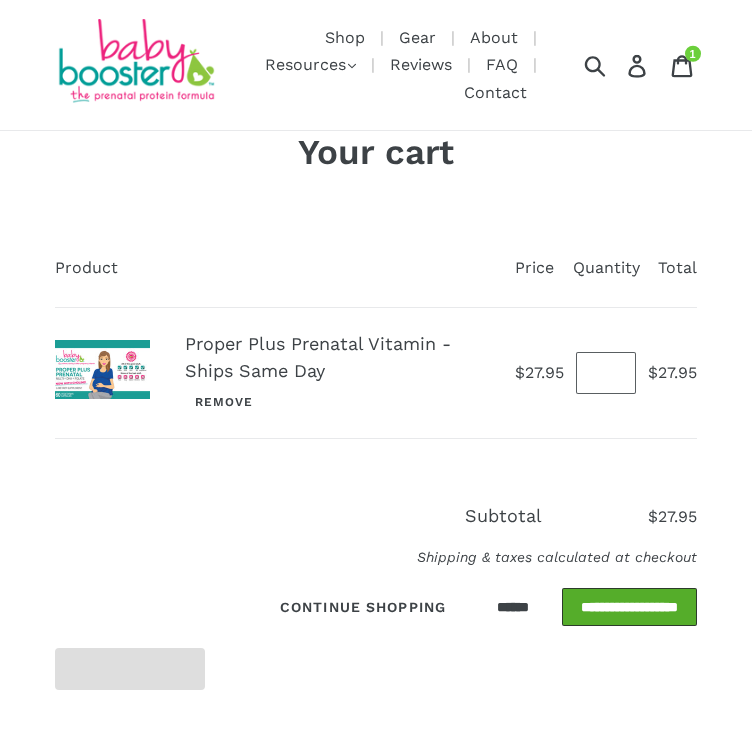 click on "**********" at bounding box center (629, 607) 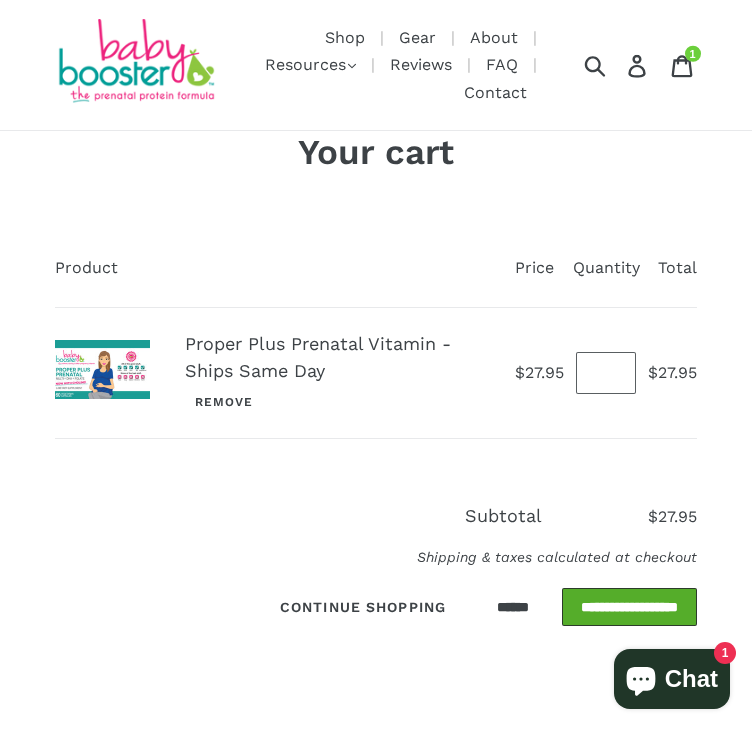 click on "**********" at bounding box center [629, 607] 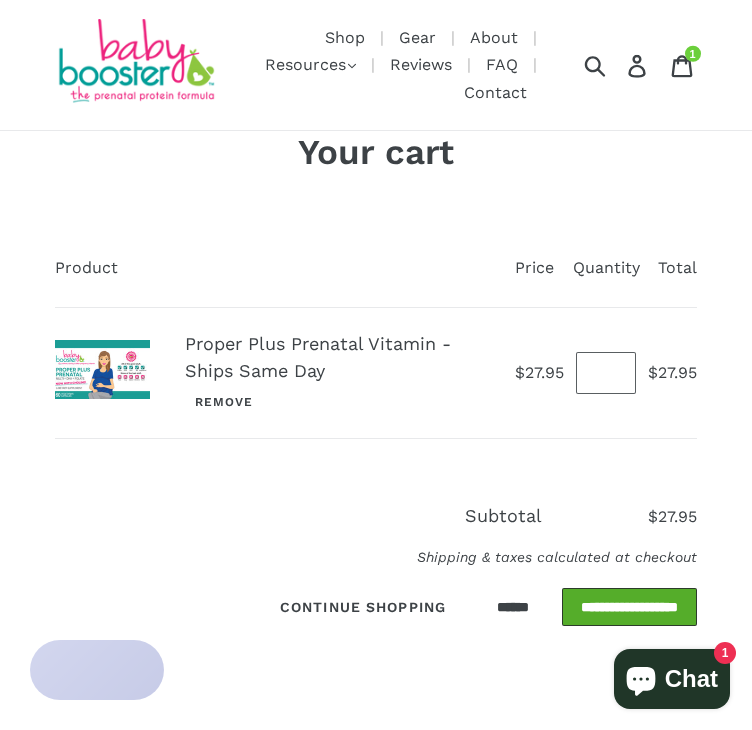 scroll, scrollTop: 0, scrollLeft: 0, axis: both 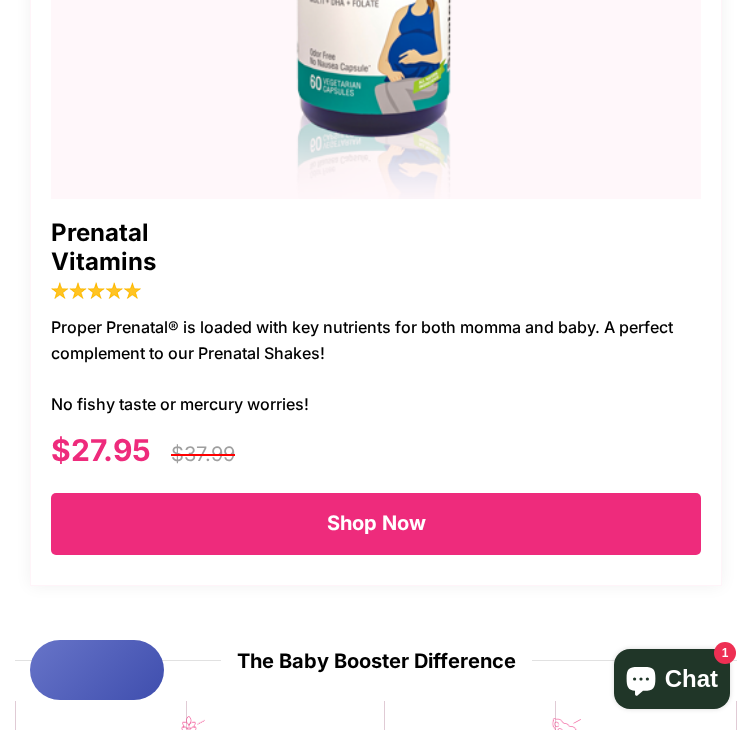 click on "Shop Now" at bounding box center [376, 524] 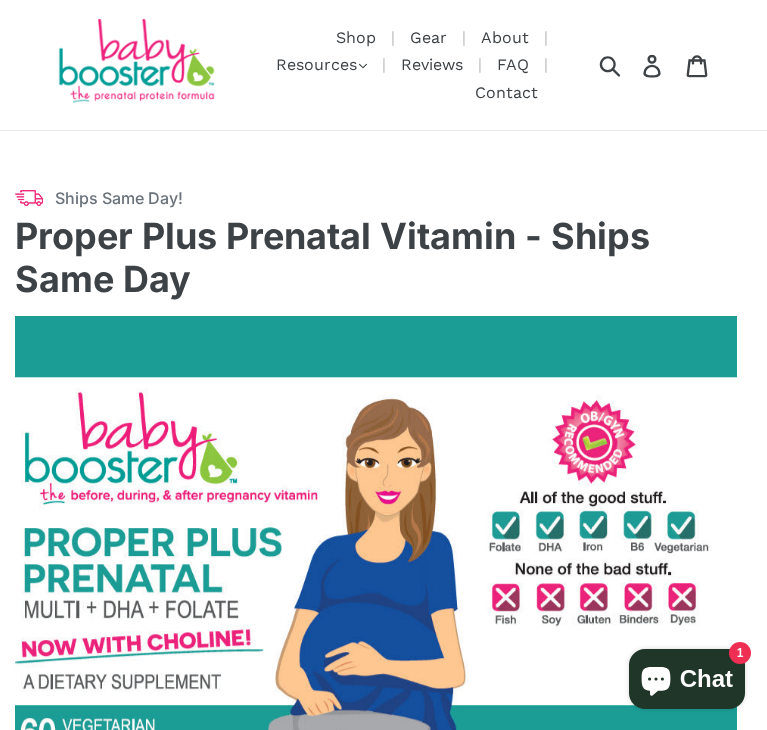 select on "******" 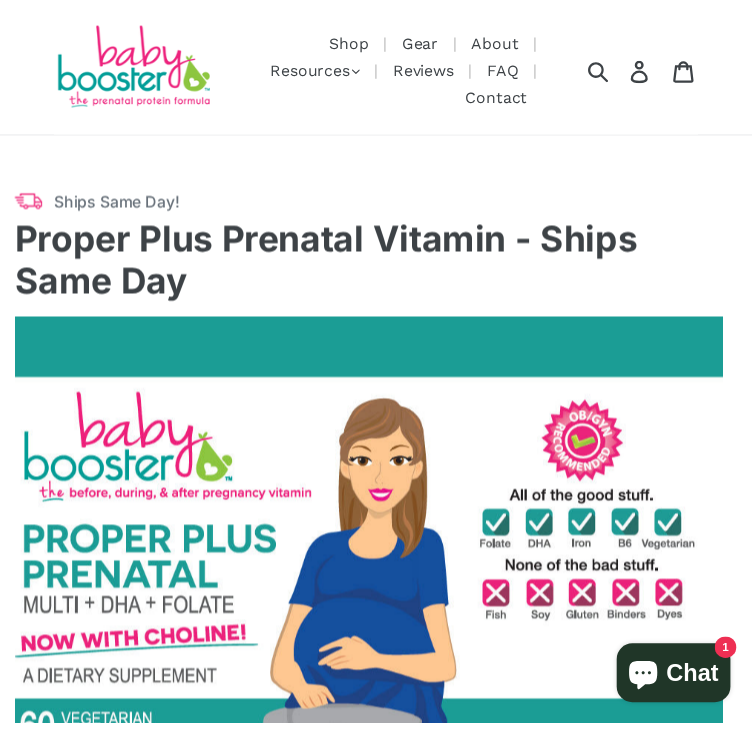 scroll, scrollTop: 0, scrollLeft: 0, axis: both 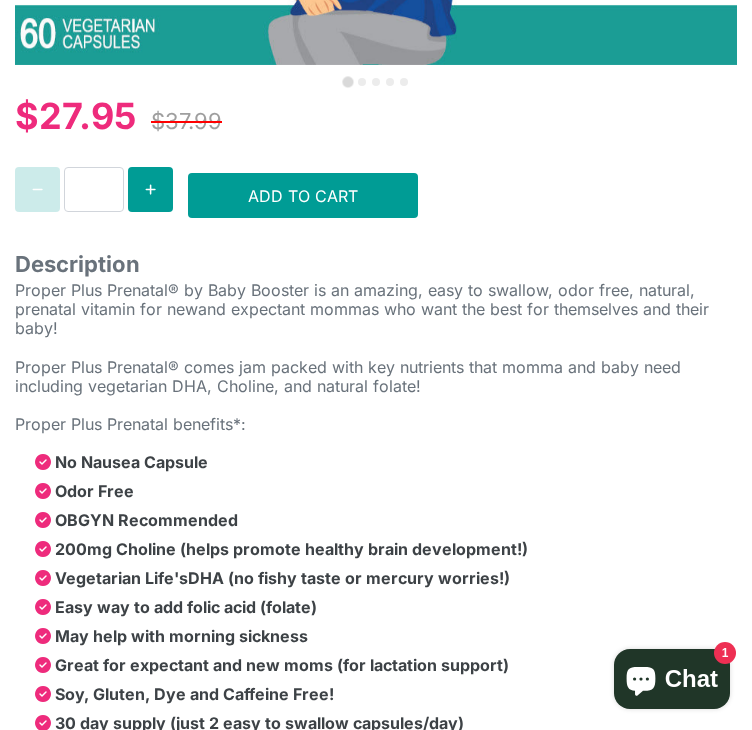 select on "******" 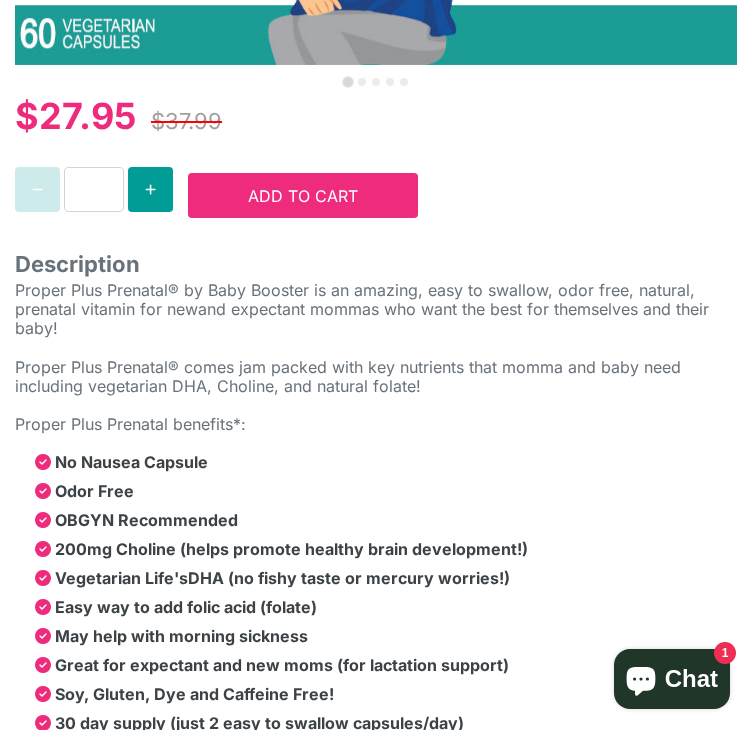 click on "Add to Cart" at bounding box center [303, 195] 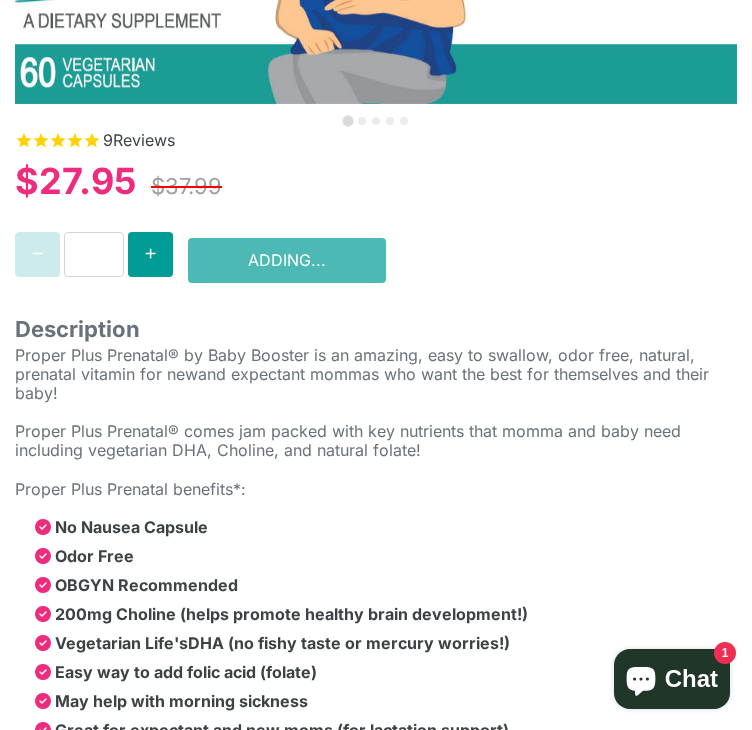 scroll, scrollTop: 0, scrollLeft: 0, axis: both 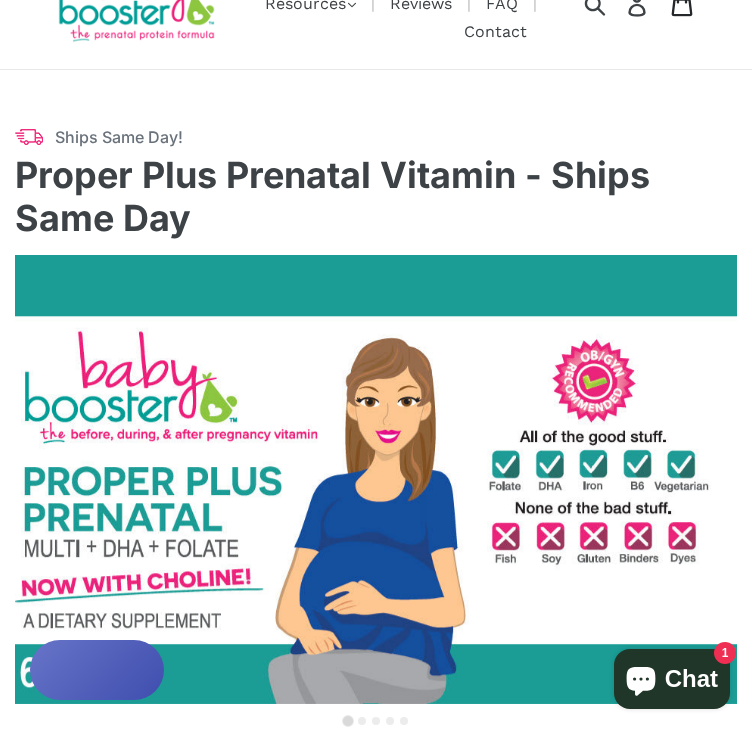 click 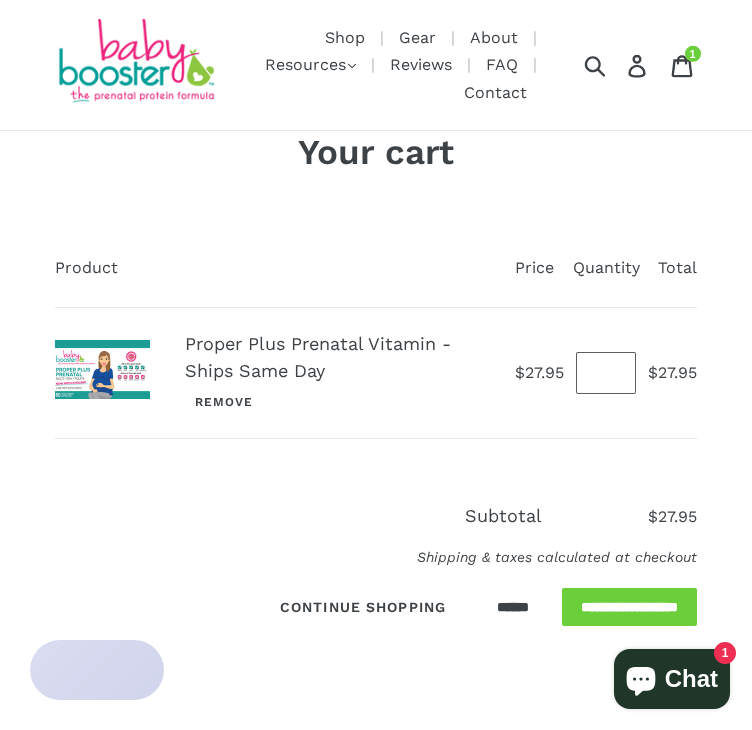 scroll, scrollTop: 0, scrollLeft: 0, axis: both 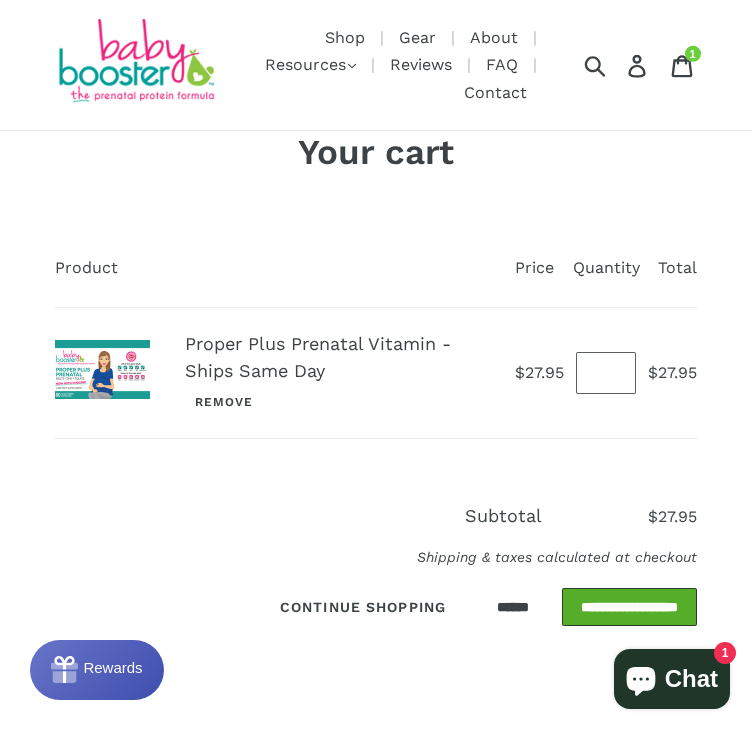 click on "**********" at bounding box center (629, 607) 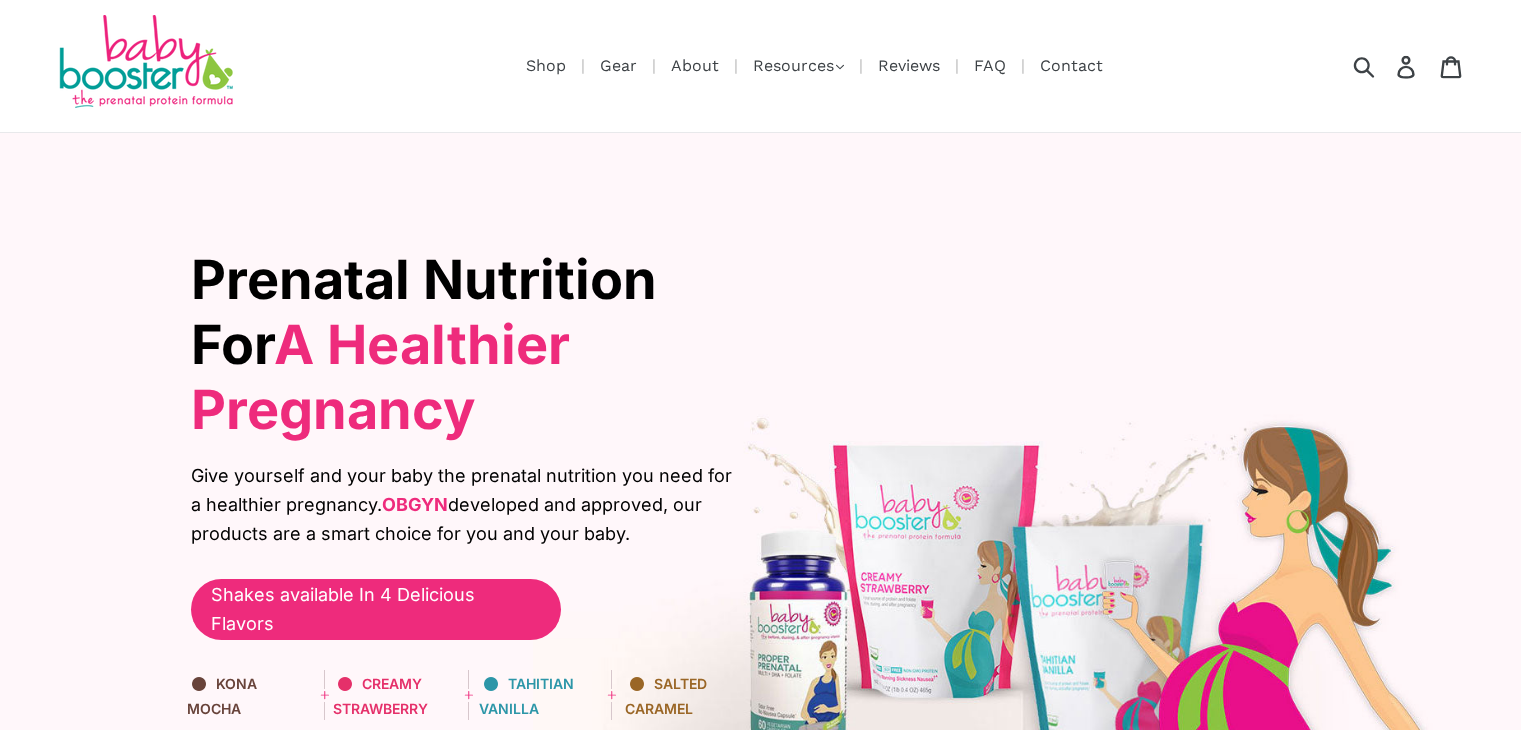 scroll, scrollTop: 700, scrollLeft: 0, axis: vertical 